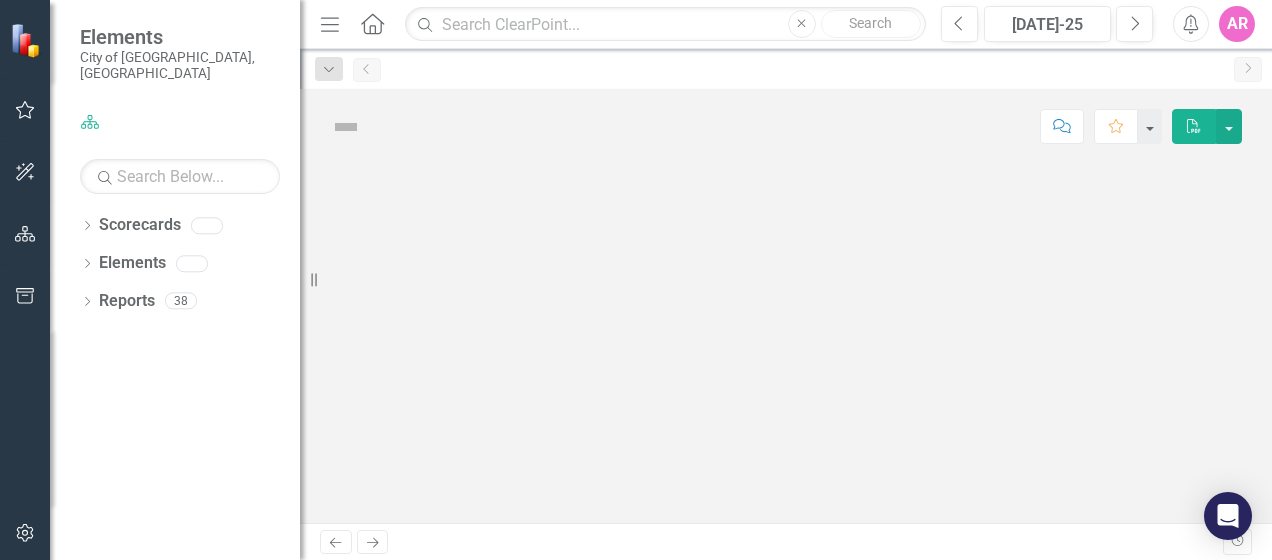 scroll, scrollTop: 0, scrollLeft: 0, axis: both 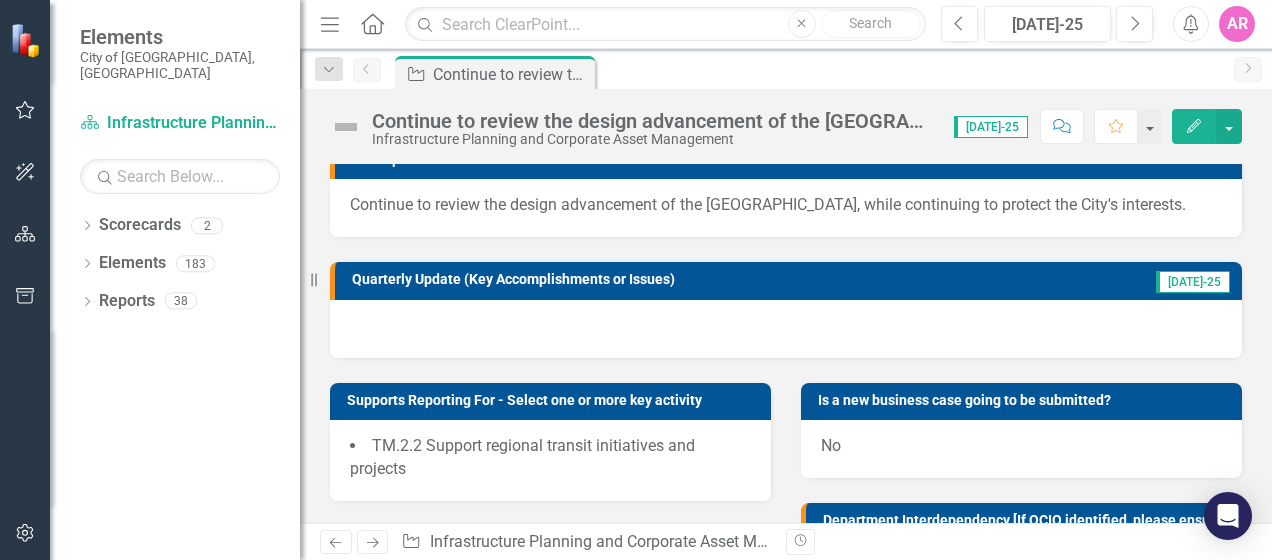 click at bounding box center (786, 329) 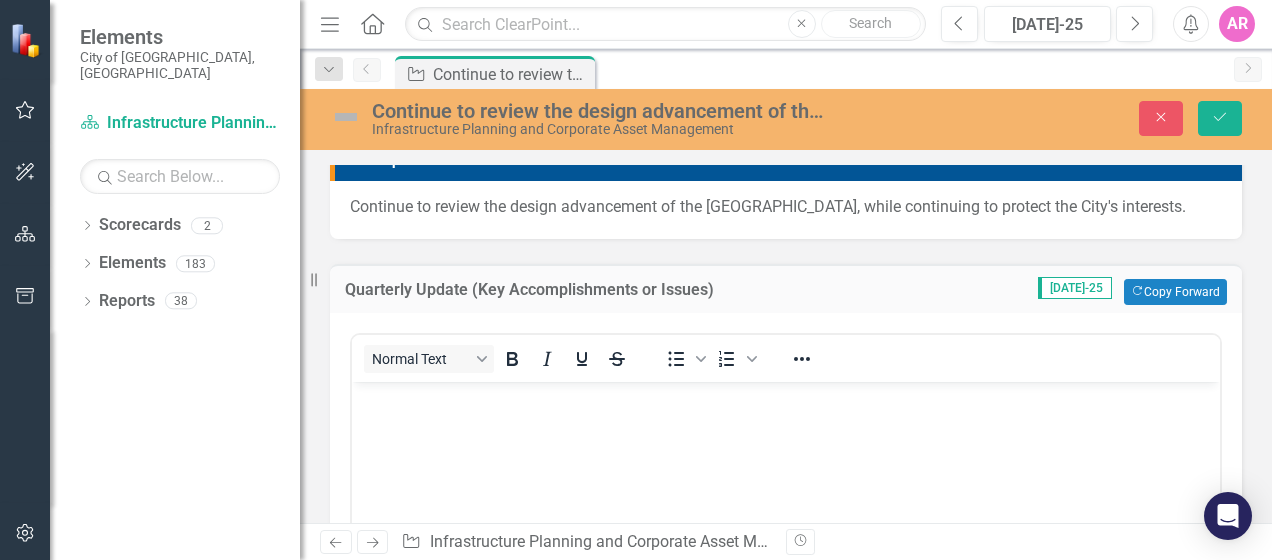 scroll, scrollTop: 0, scrollLeft: 0, axis: both 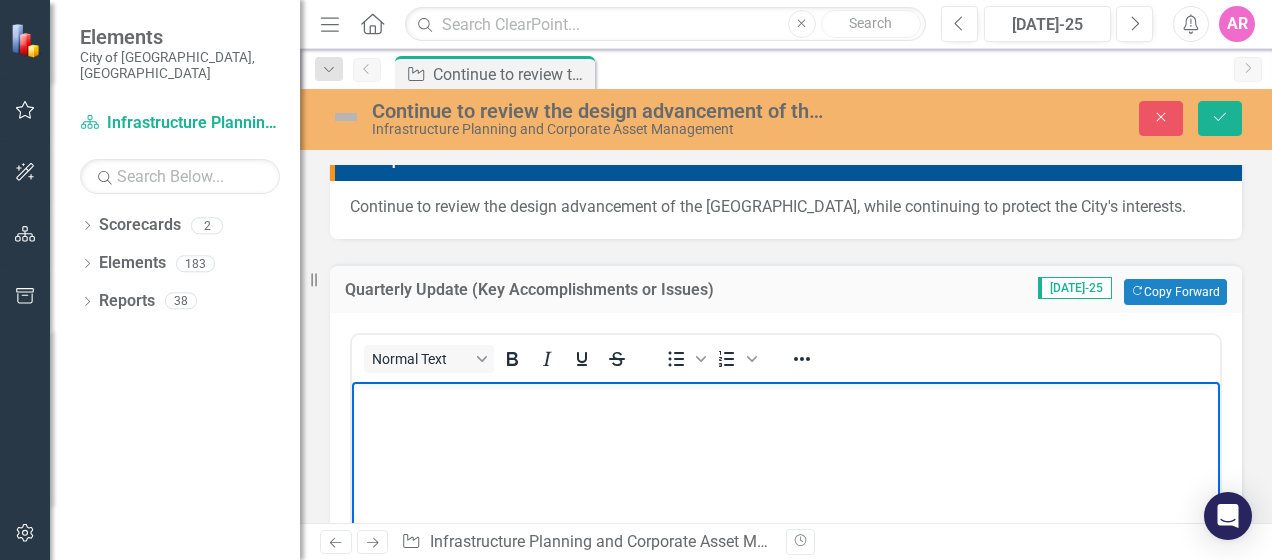 click at bounding box center (786, 531) 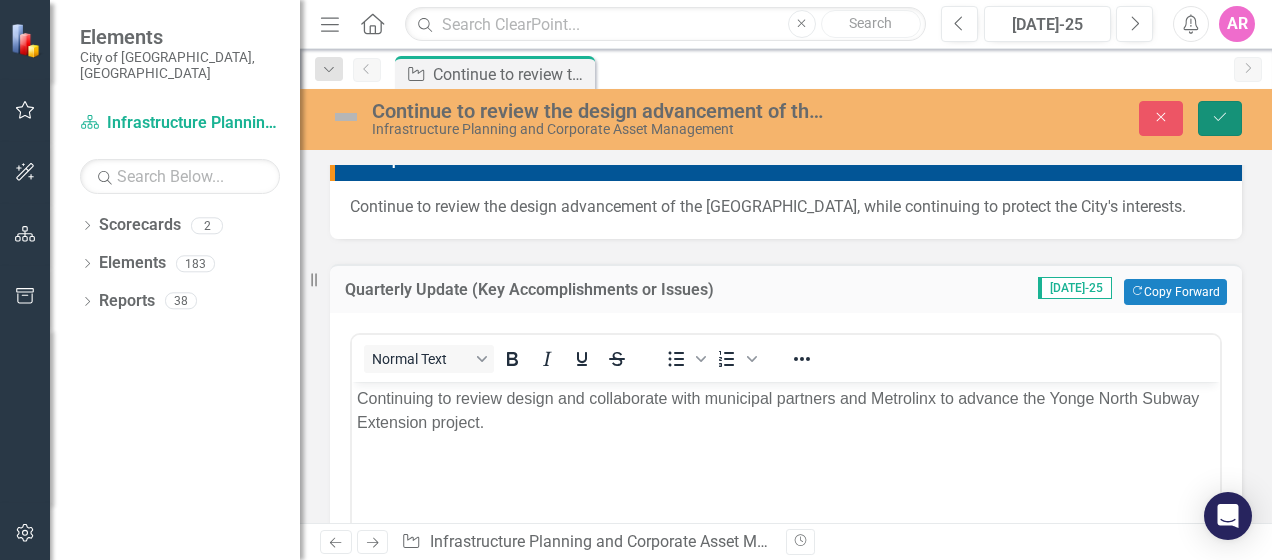 click on "Save" 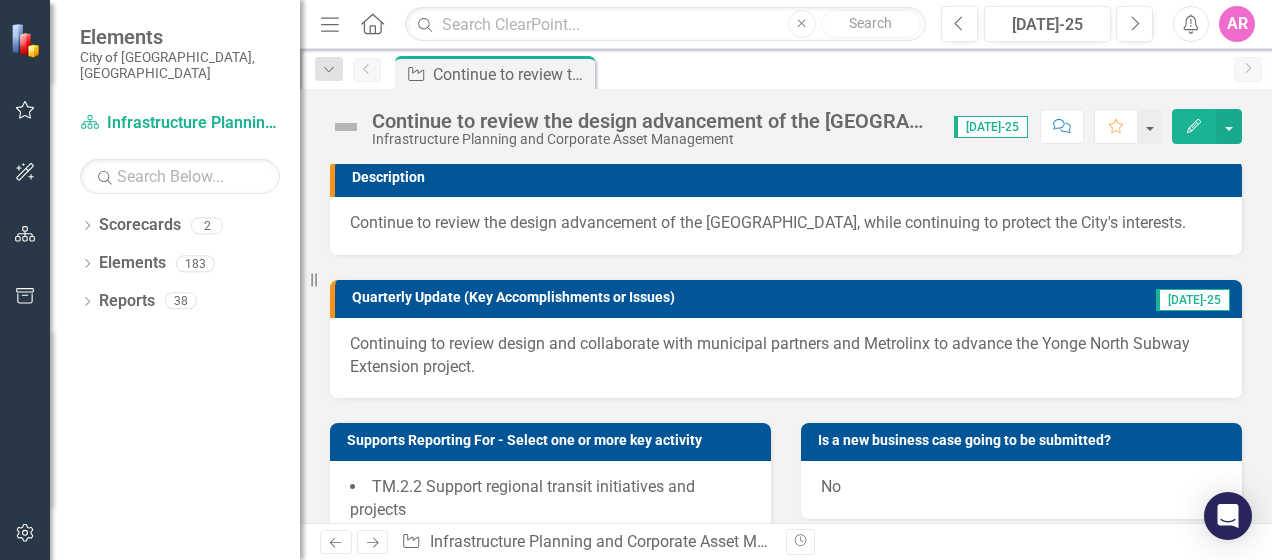 scroll, scrollTop: 0, scrollLeft: 0, axis: both 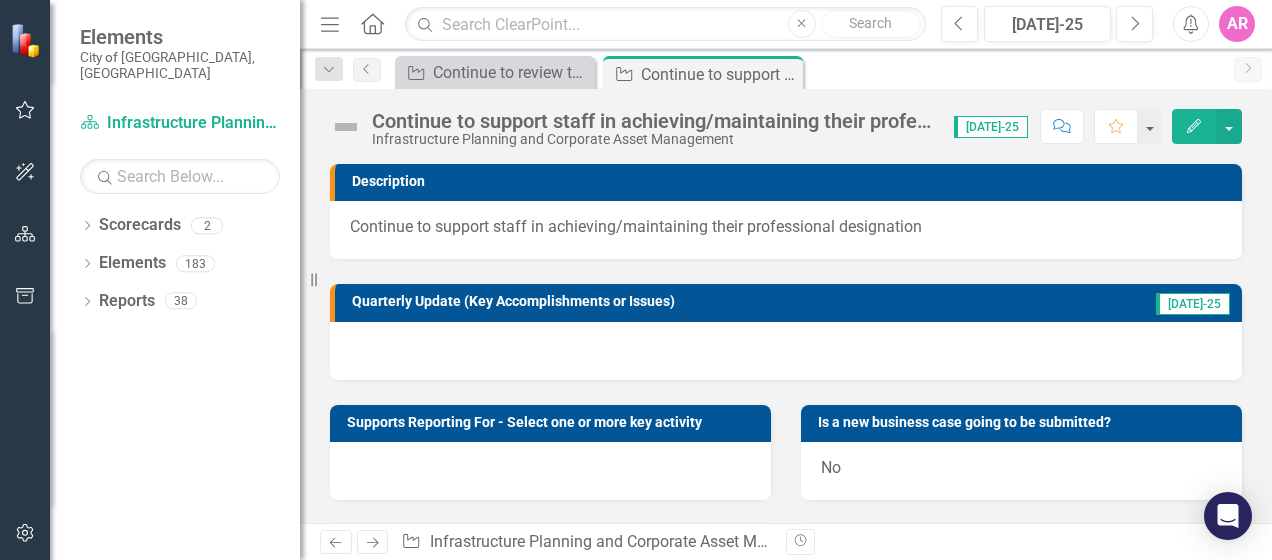 click at bounding box center (786, 351) 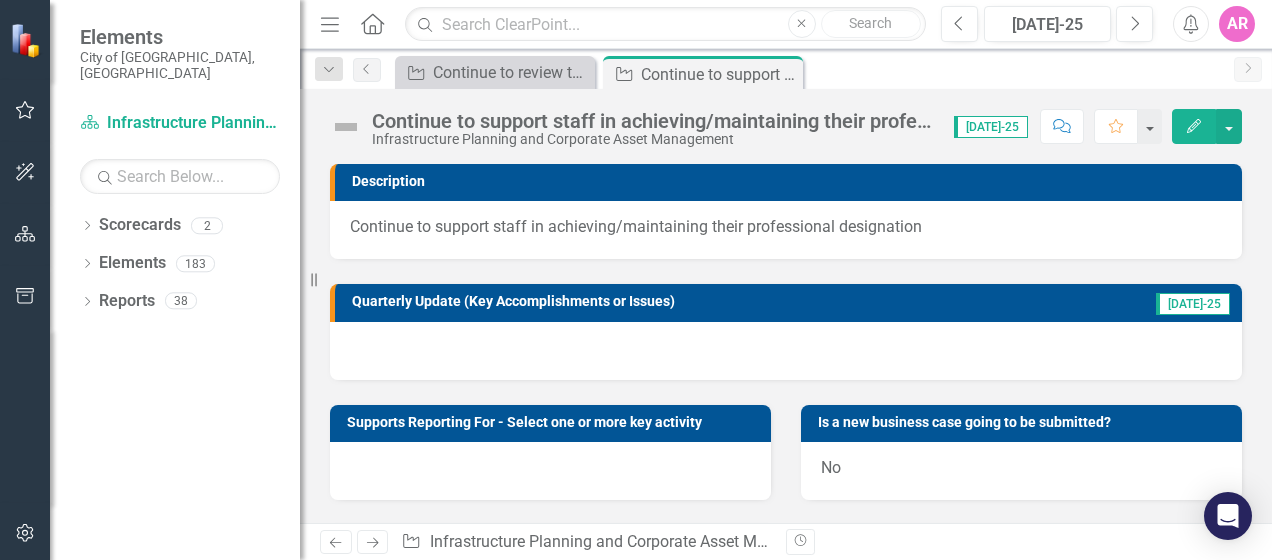 click at bounding box center [786, 351] 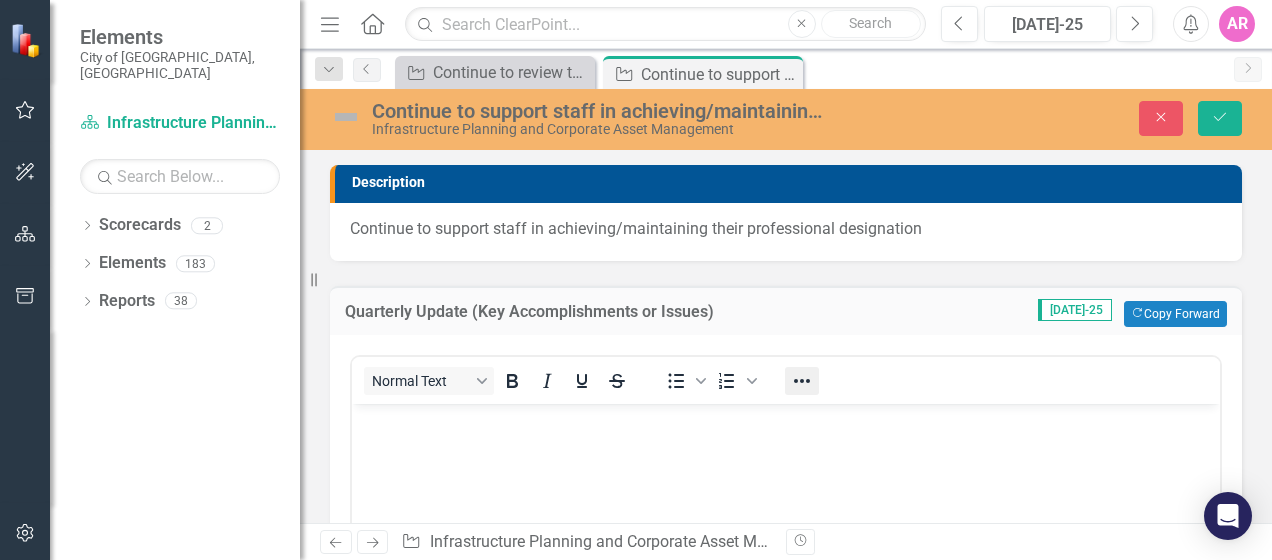 scroll, scrollTop: 0, scrollLeft: 0, axis: both 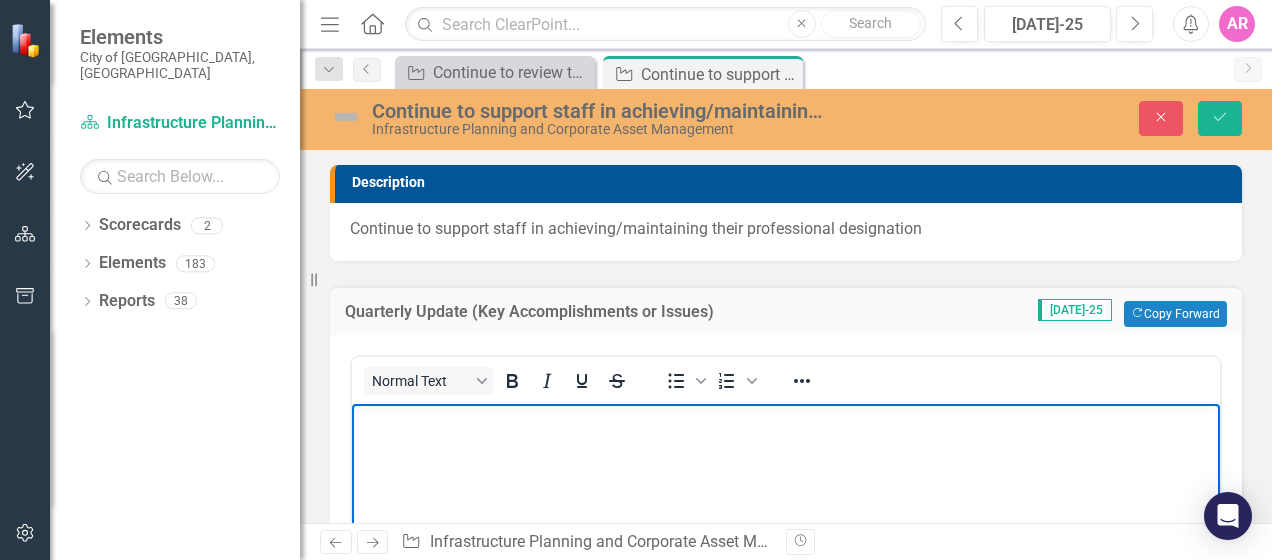 click at bounding box center (786, 553) 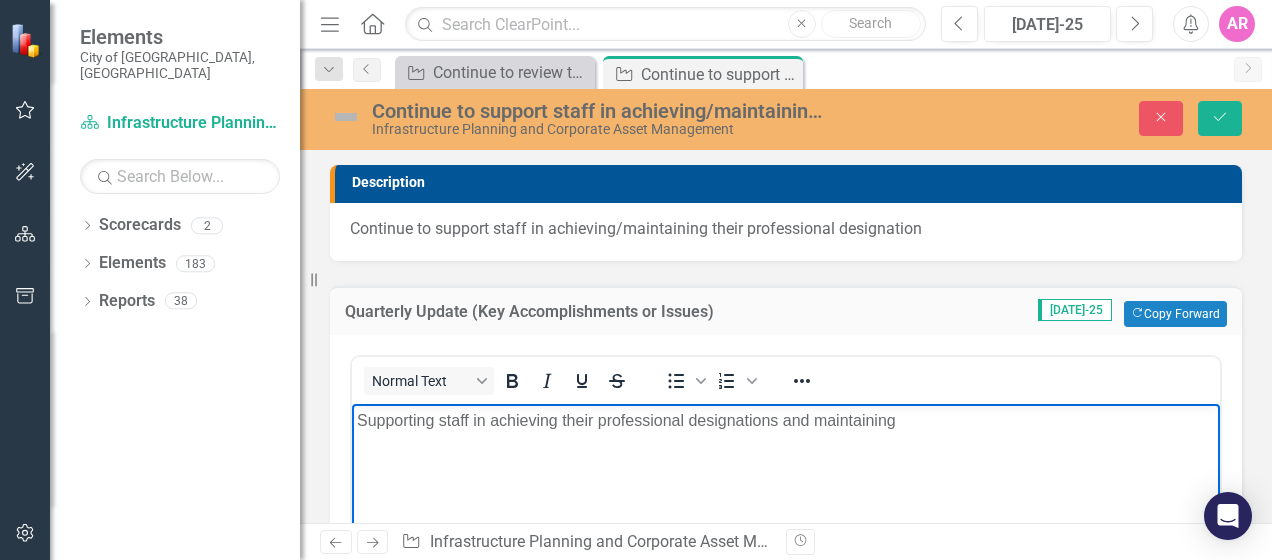 click on "Supporting staff in achieving their professional designations and maintaining" at bounding box center (786, 420) 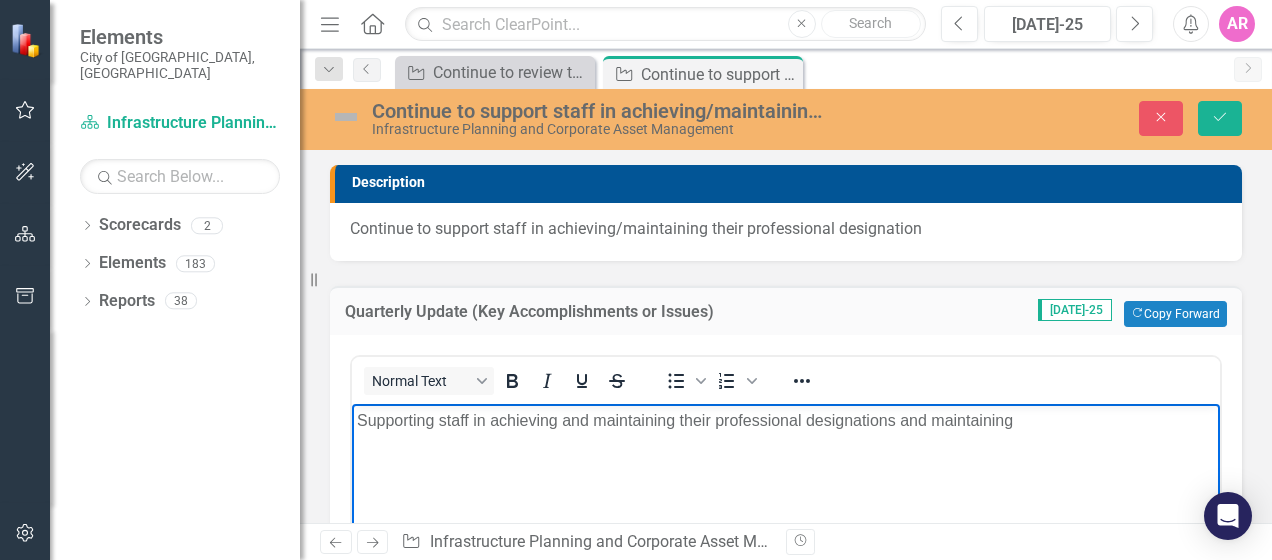 drag, startPoint x: 1021, startPoint y: 426, endPoint x: 902, endPoint y: 430, distance: 119.06721 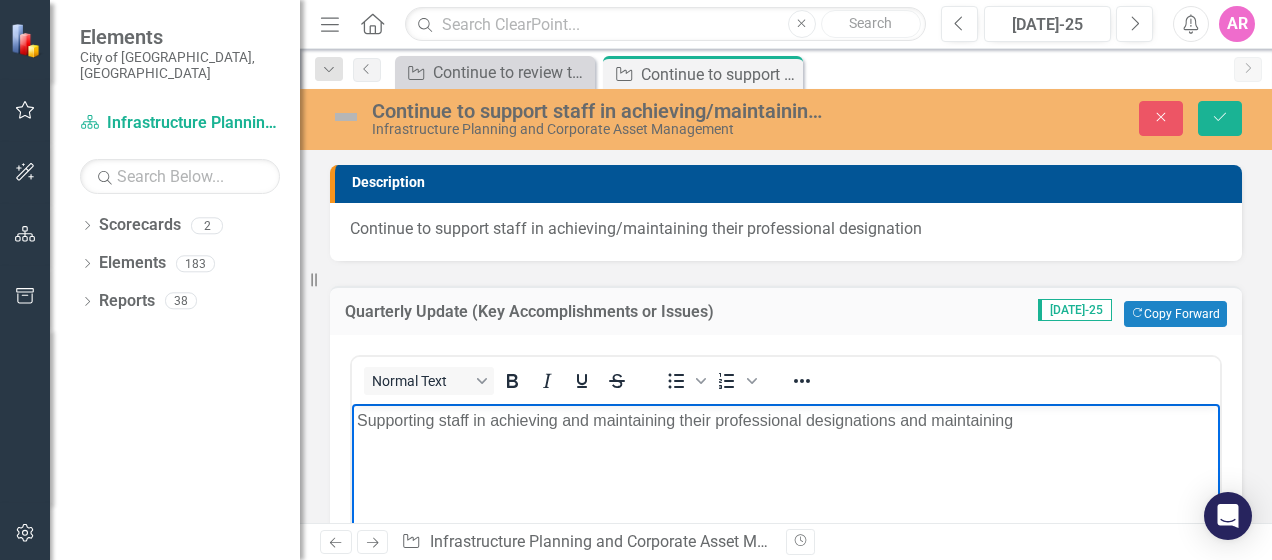 click on "Supporting staff in achieving and maintaining their professional designations and maintaining" at bounding box center (786, 420) 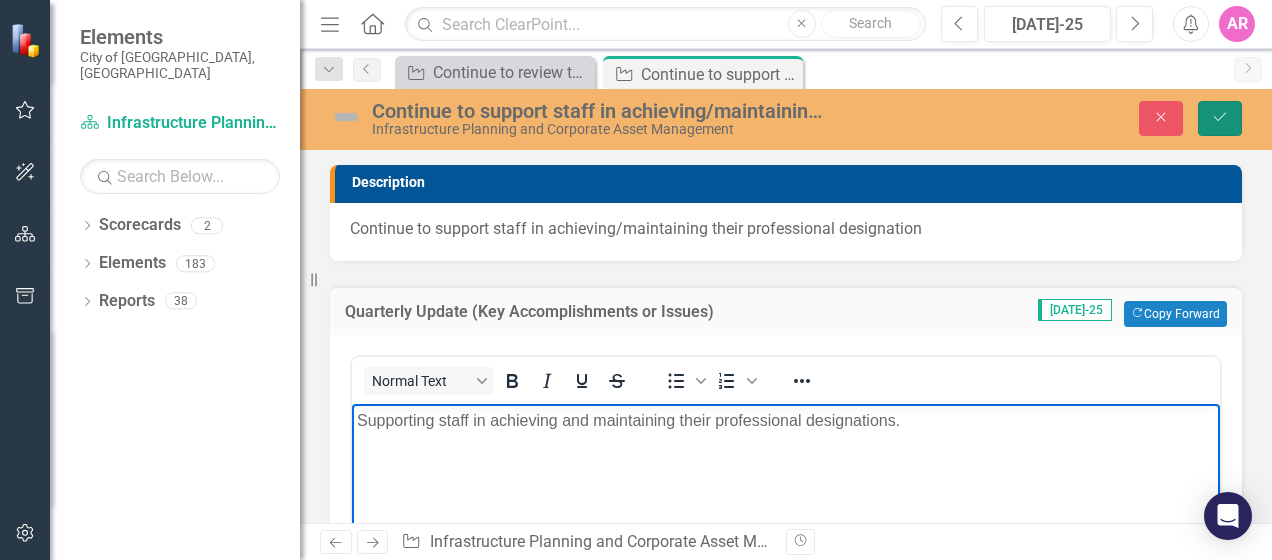 click on "Save" at bounding box center [1220, 118] 